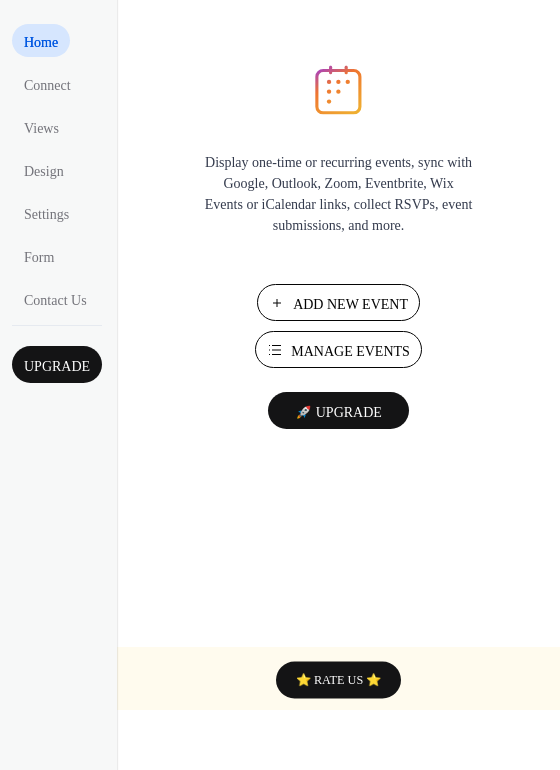 scroll, scrollTop: 0, scrollLeft: 0, axis: both 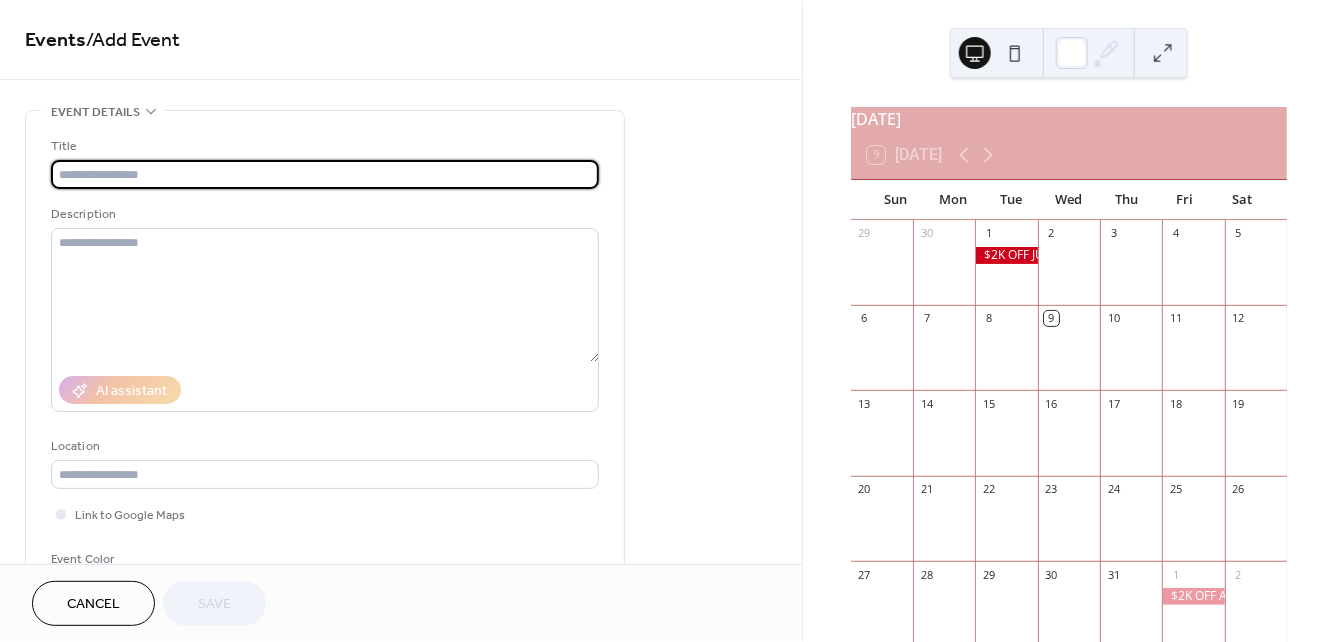 click at bounding box center [325, 174] 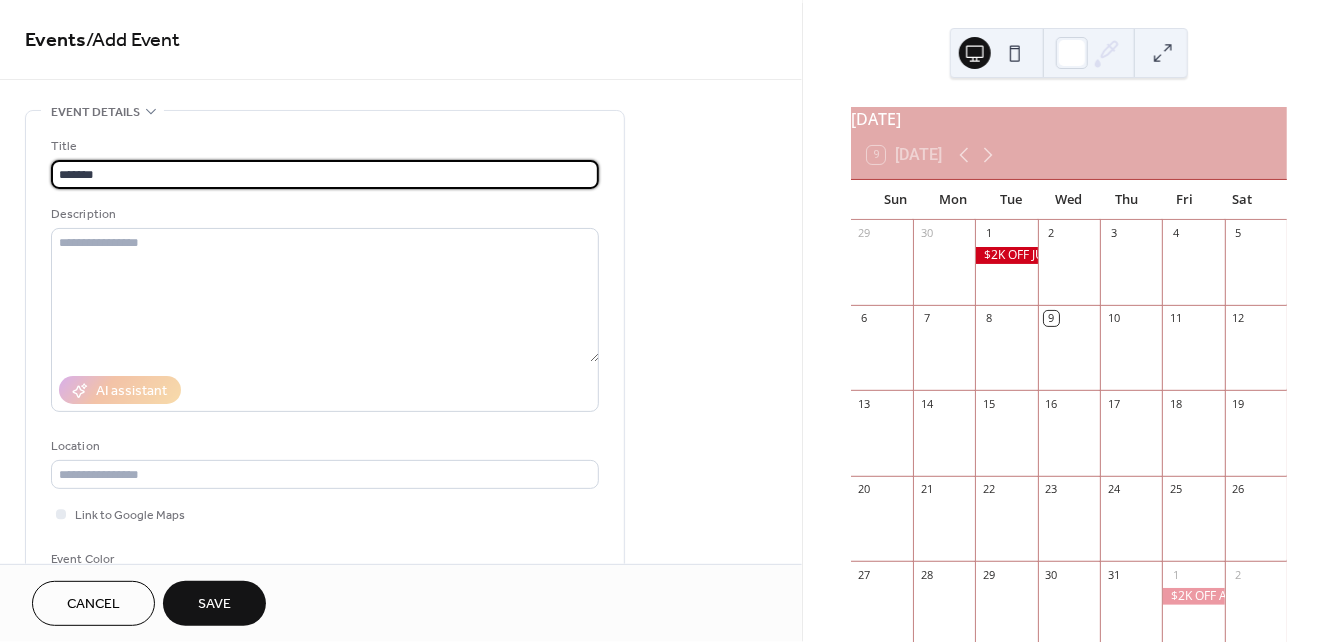 type on "*******" 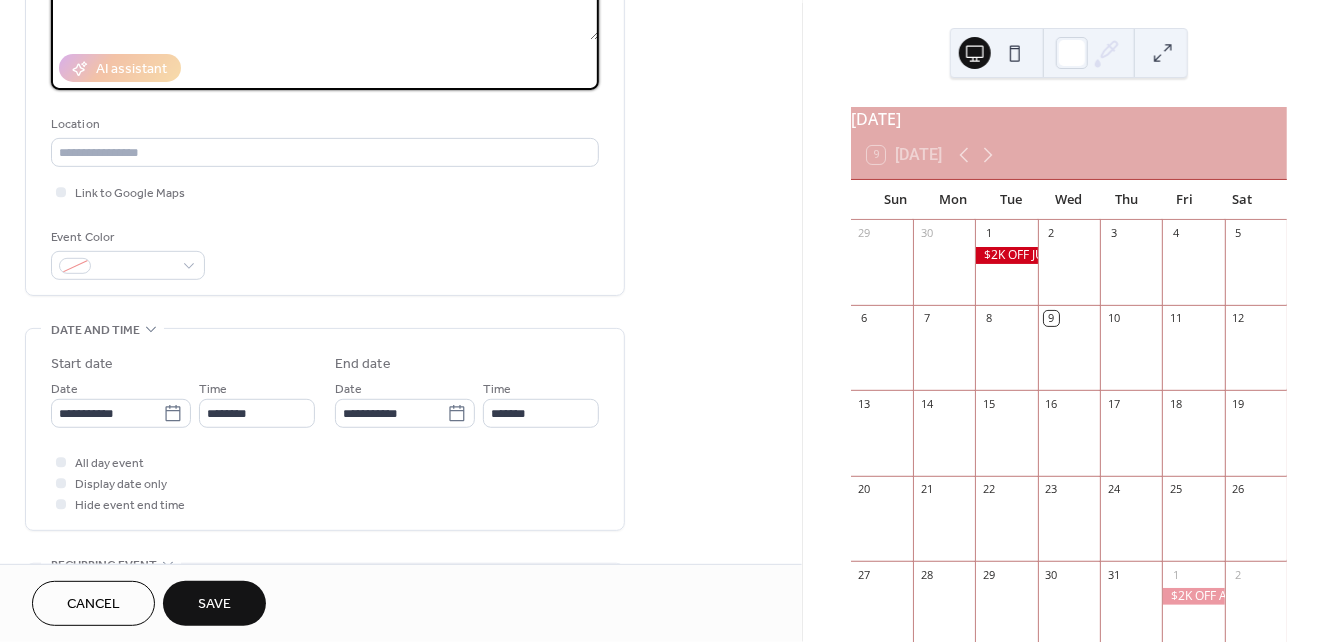 scroll, scrollTop: 374, scrollLeft: 0, axis: vertical 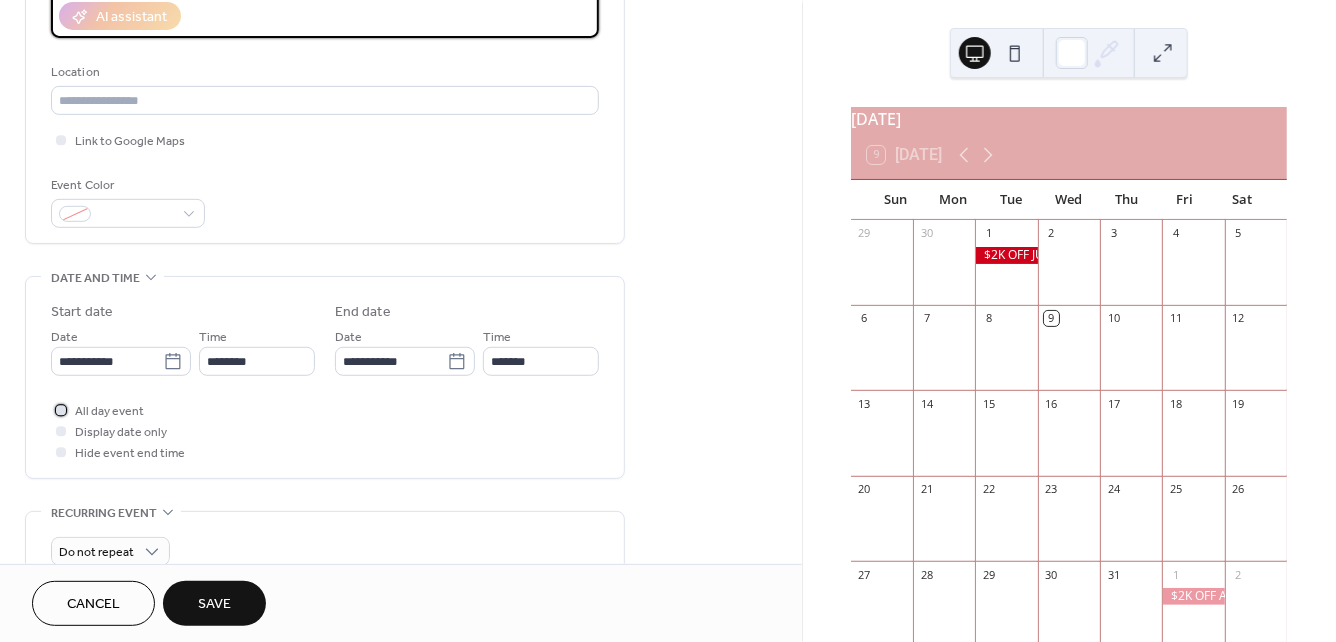 click at bounding box center (61, 410) 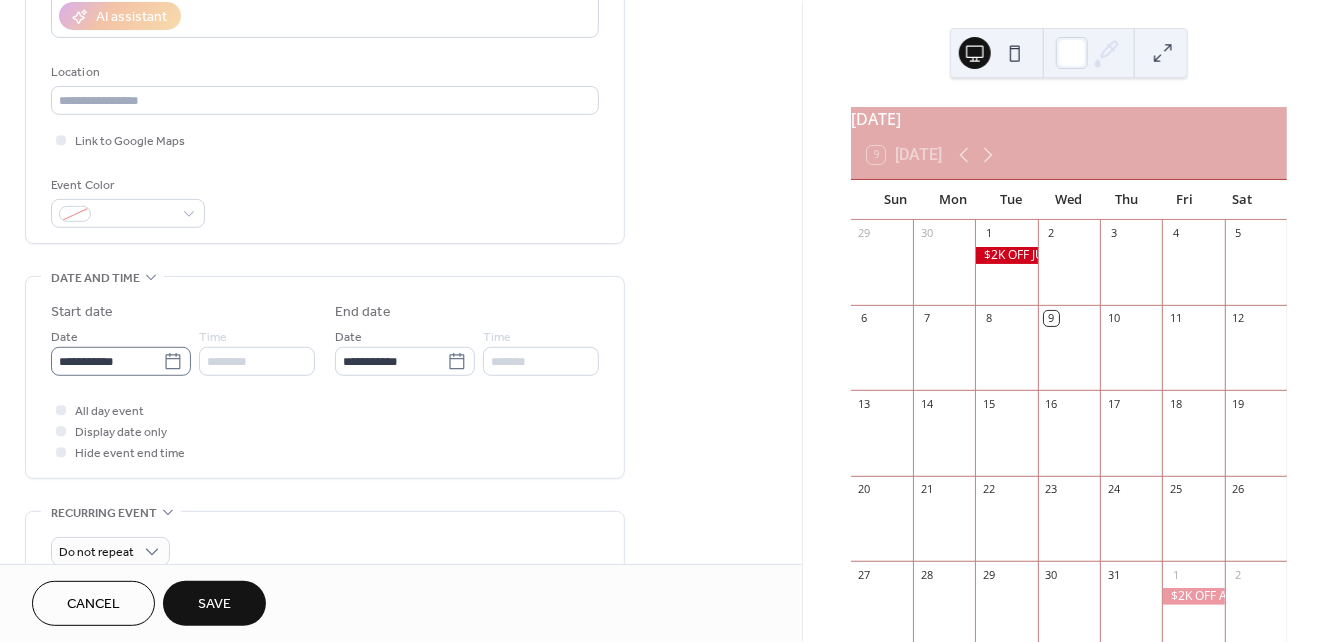 click 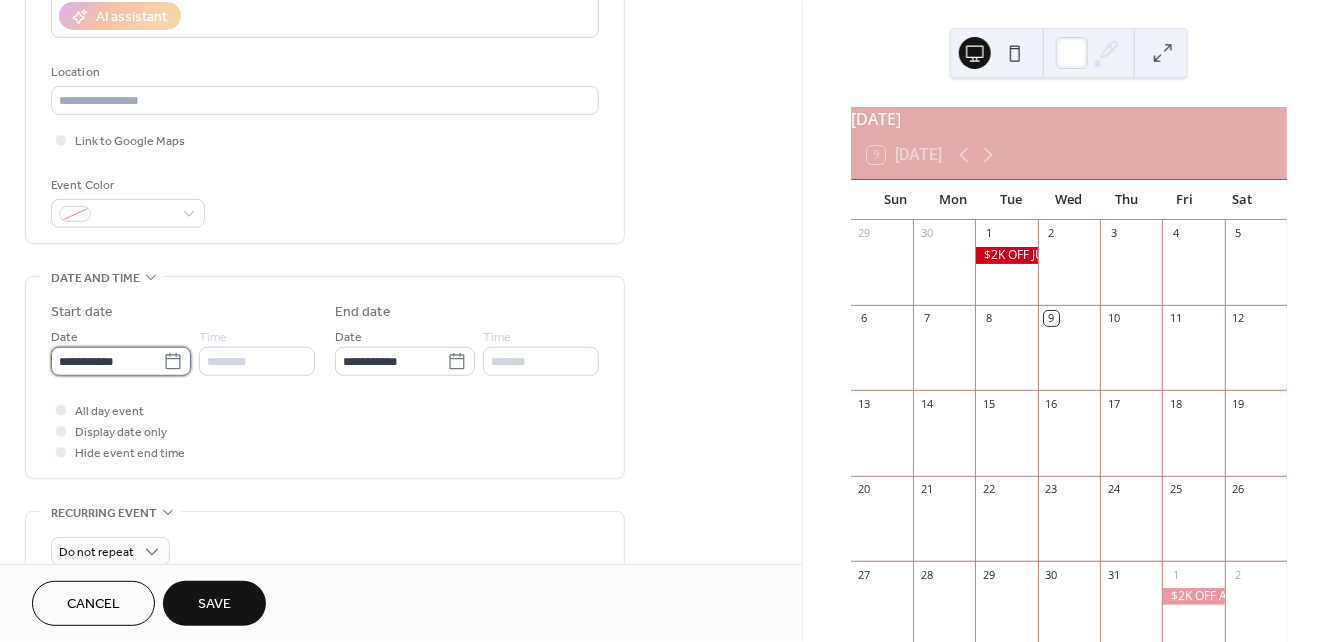 click on "**********" at bounding box center [107, 361] 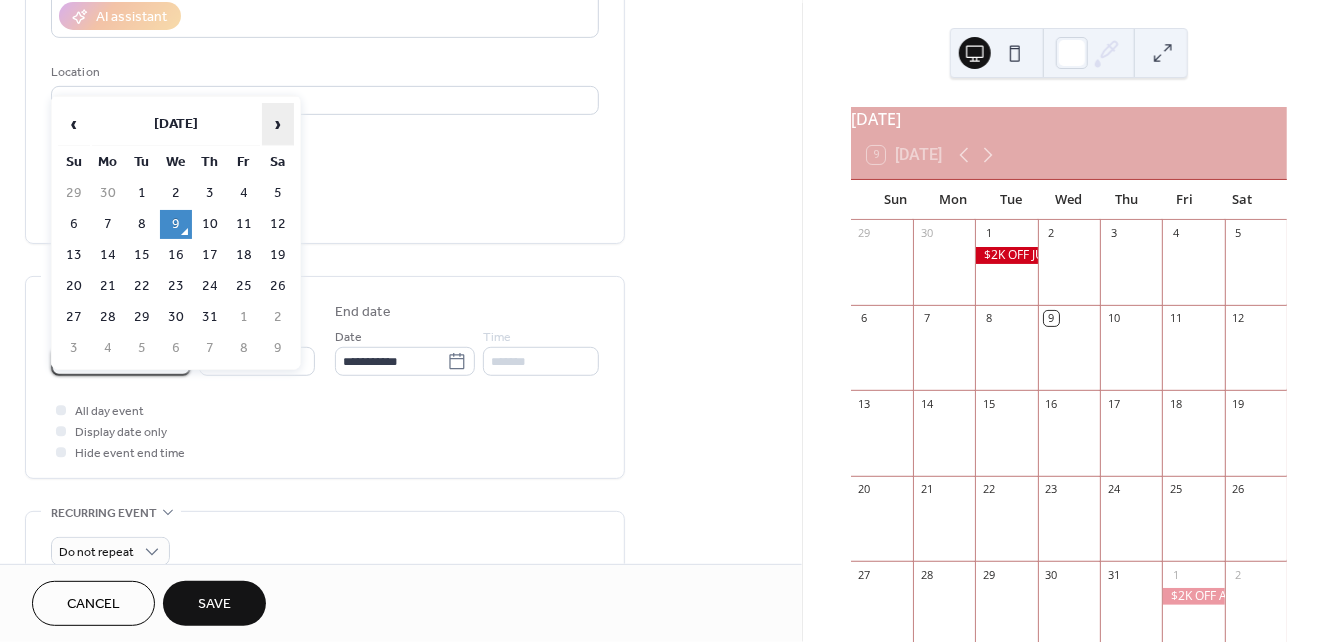 click on "›" at bounding box center [278, 124] 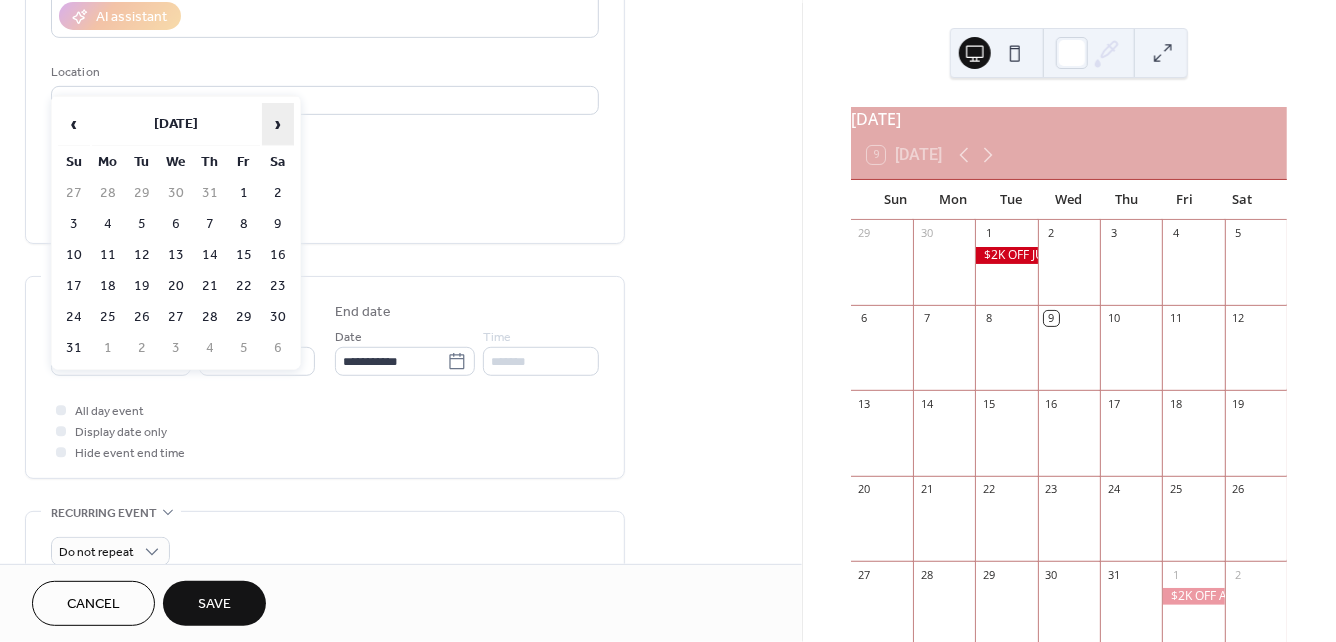 click on "›" at bounding box center [278, 124] 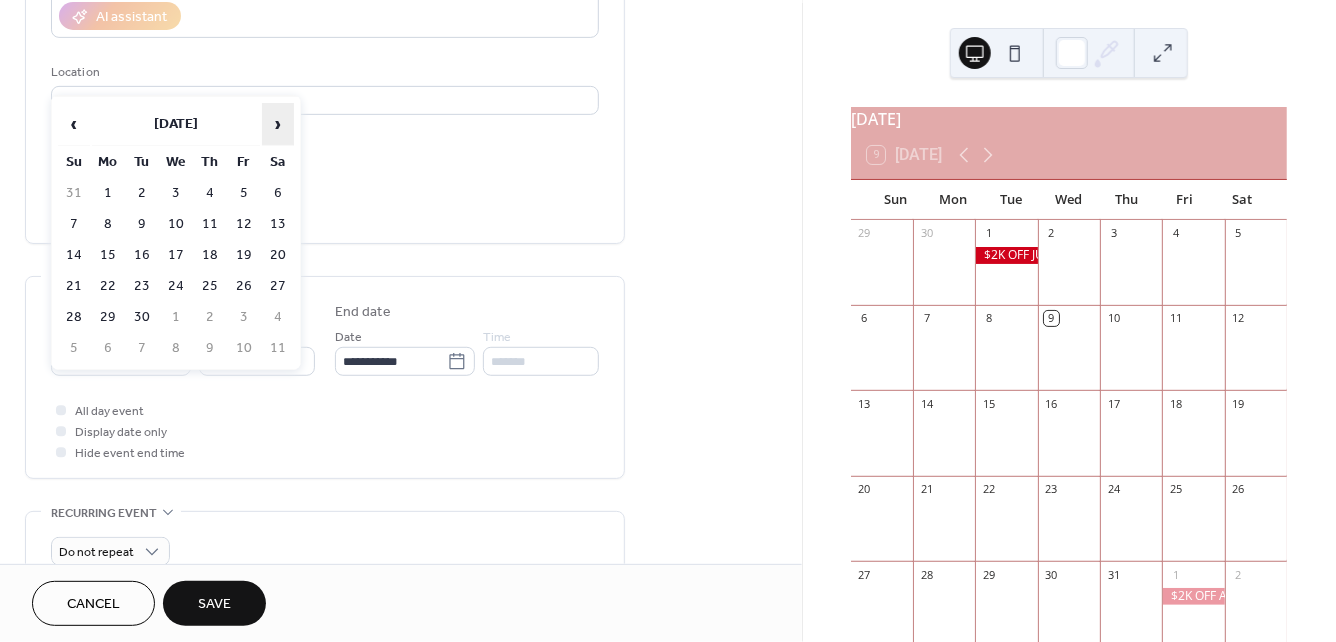 click on "›" at bounding box center [278, 124] 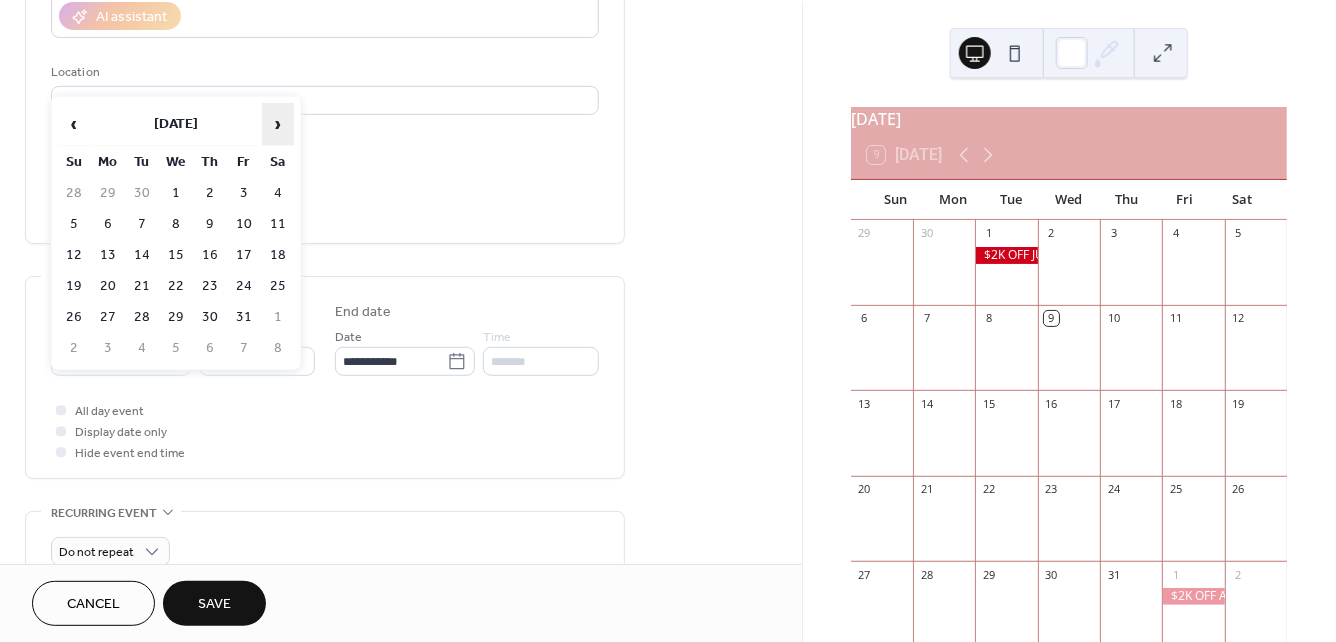 click on "›" at bounding box center (278, 124) 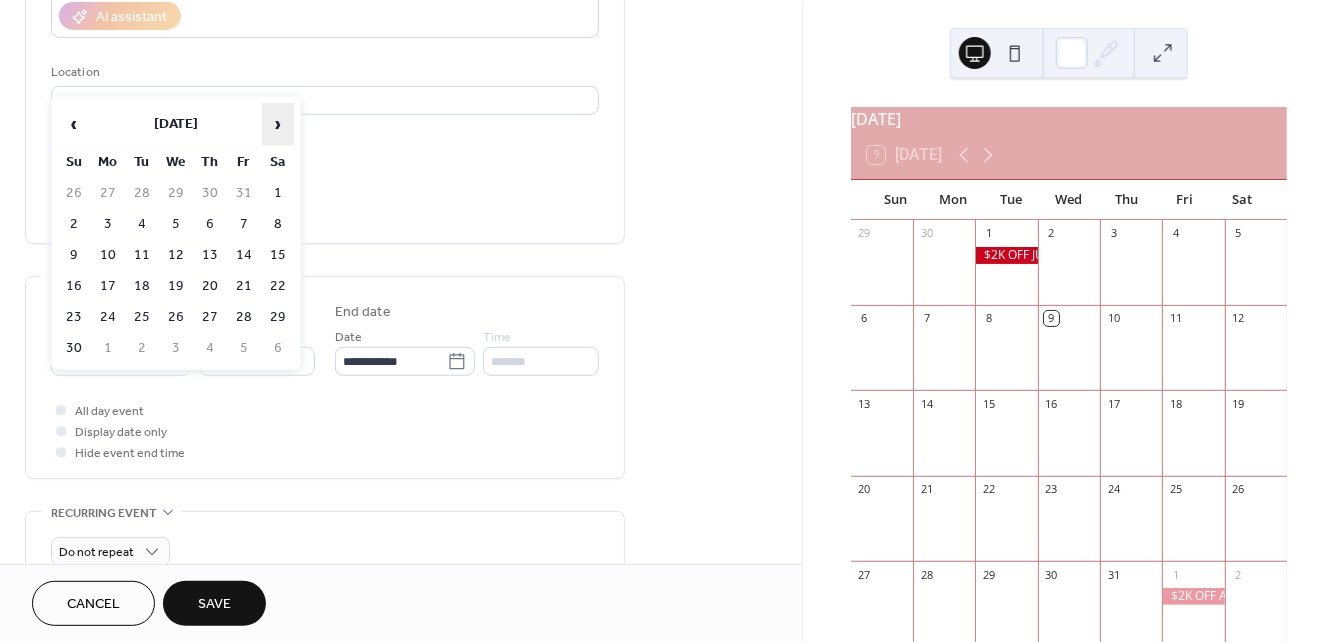 click on "›" at bounding box center (278, 124) 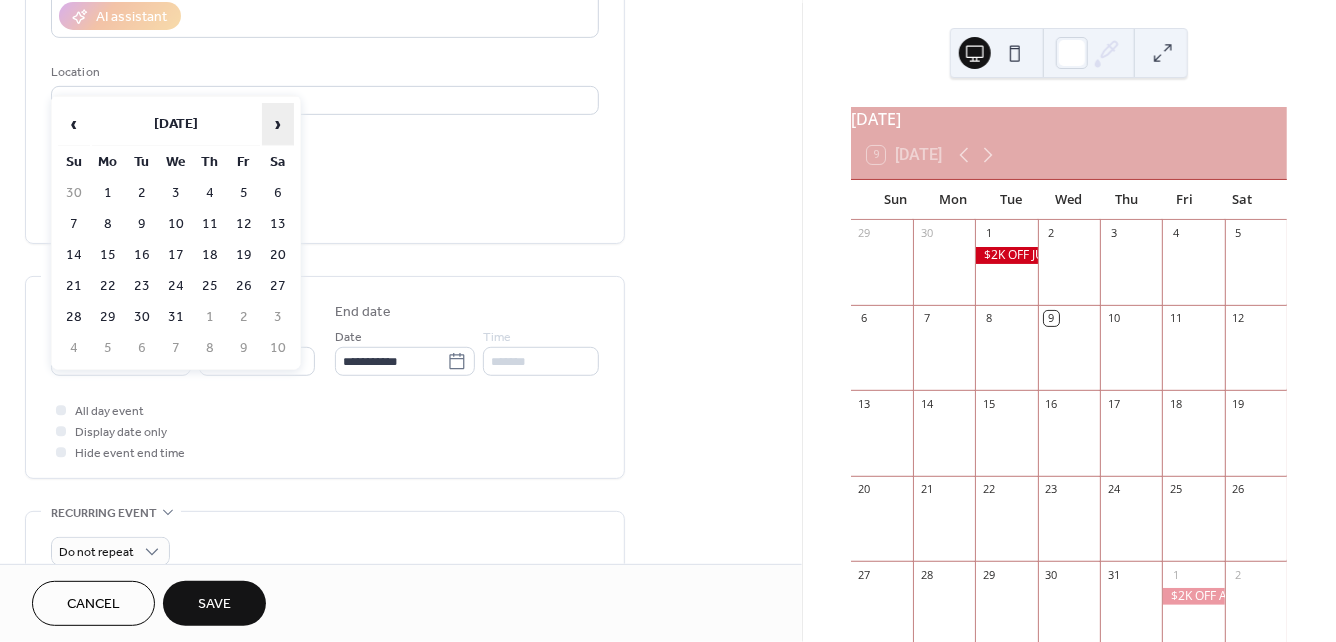 click on "›" at bounding box center (278, 124) 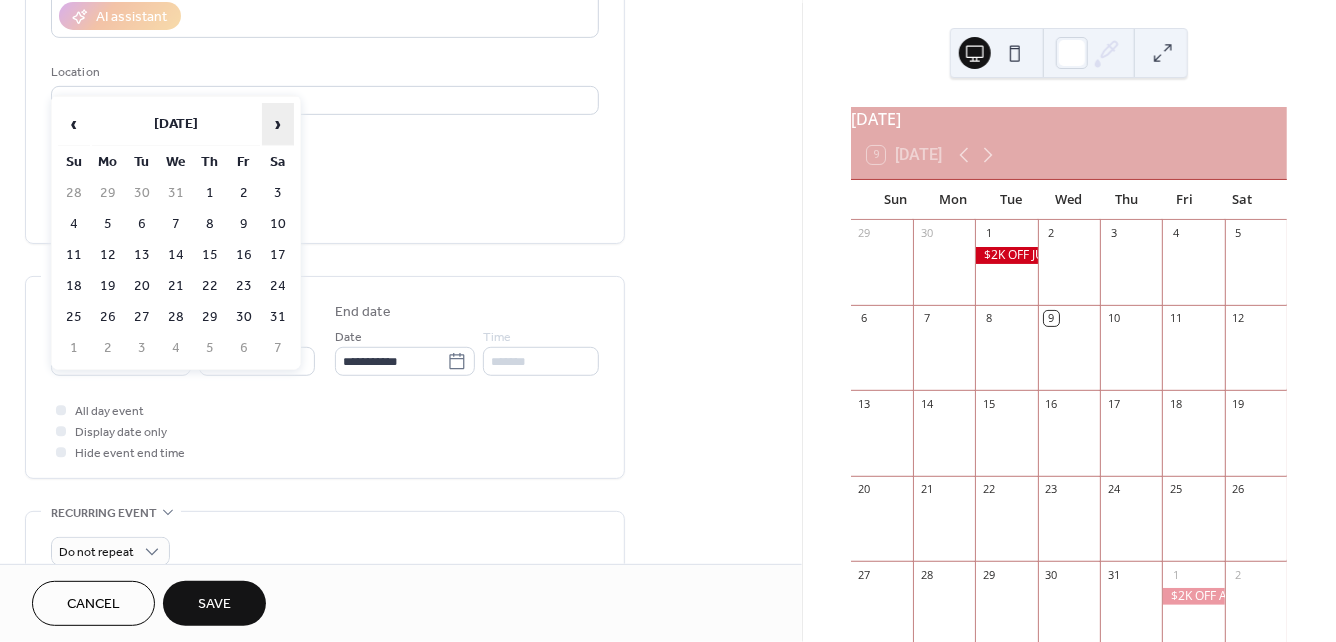 click on "›" at bounding box center (278, 124) 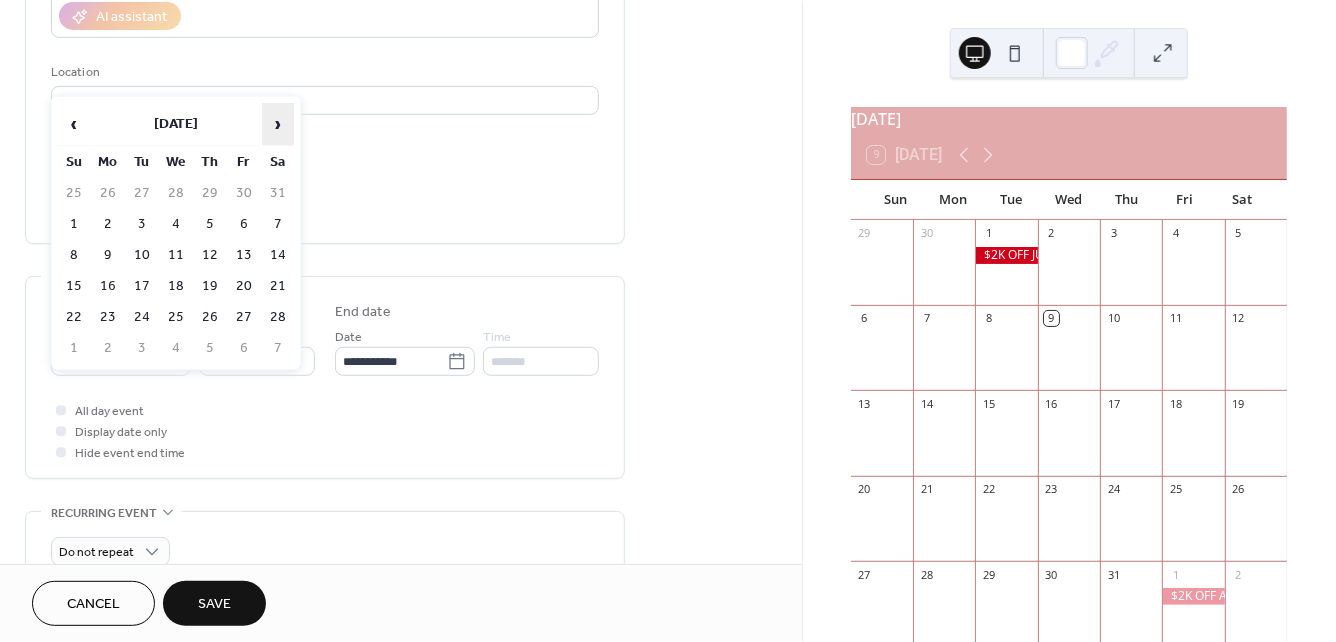 click on "›" at bounding box center (278, 124) 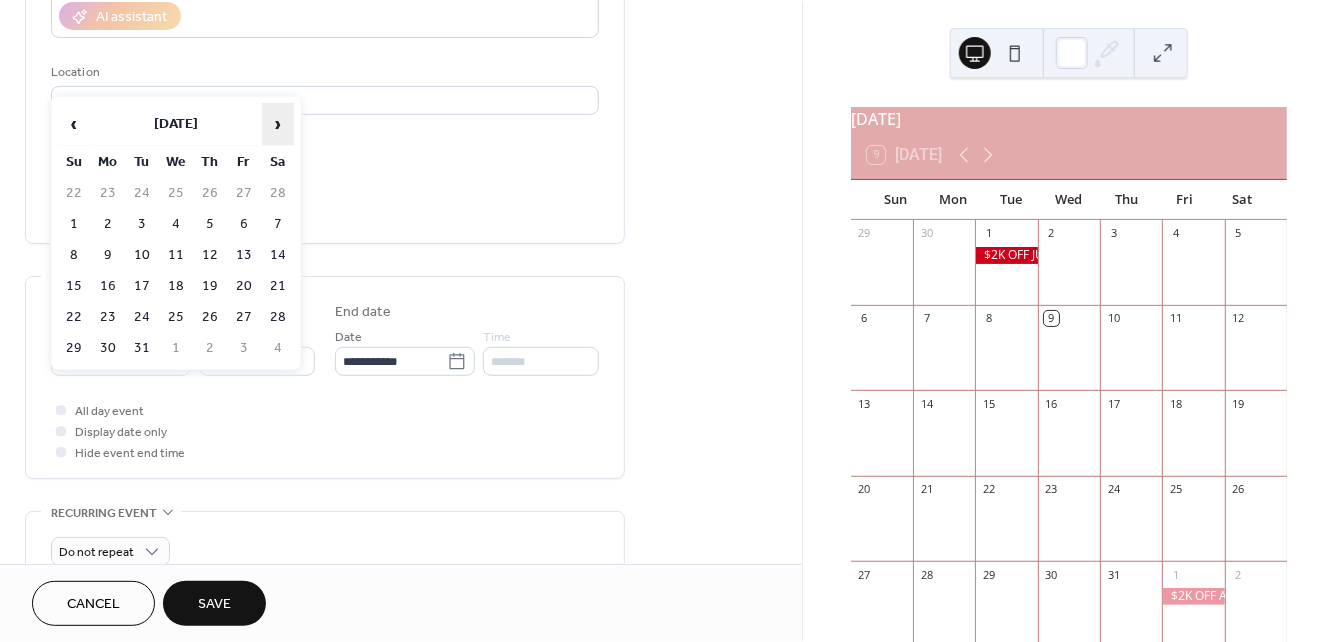 click on "›" at bounding box center [278, 124] 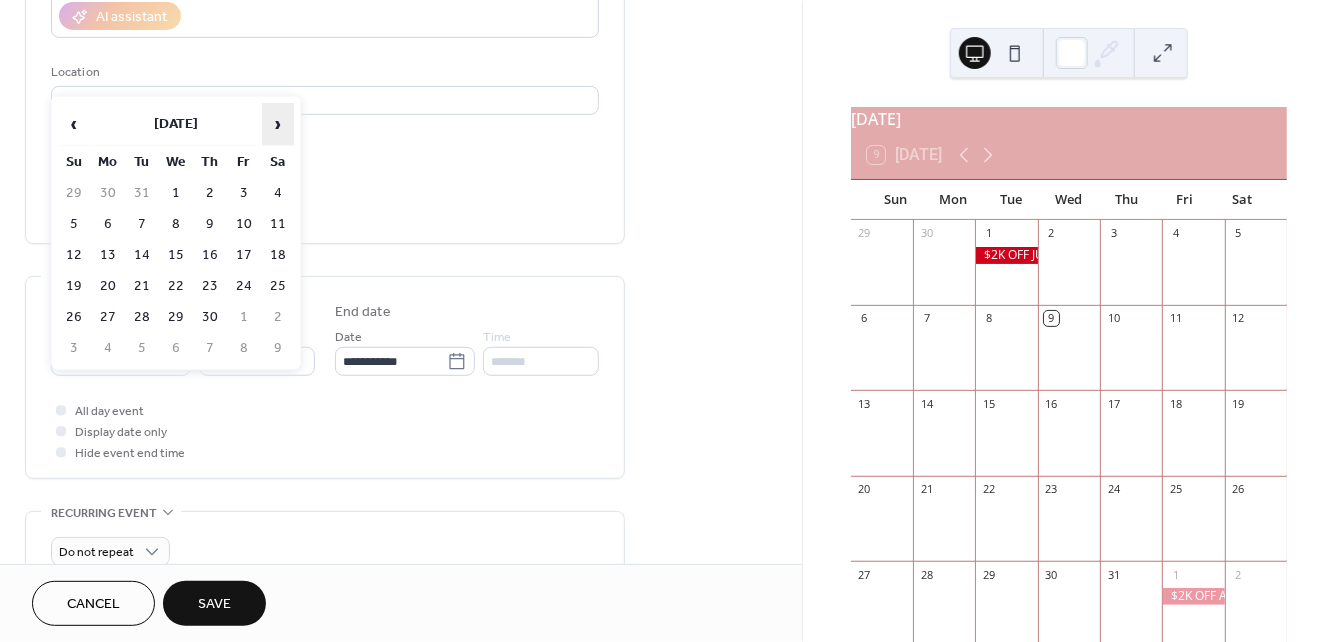 click on "›" at bounding box center (278, 124) 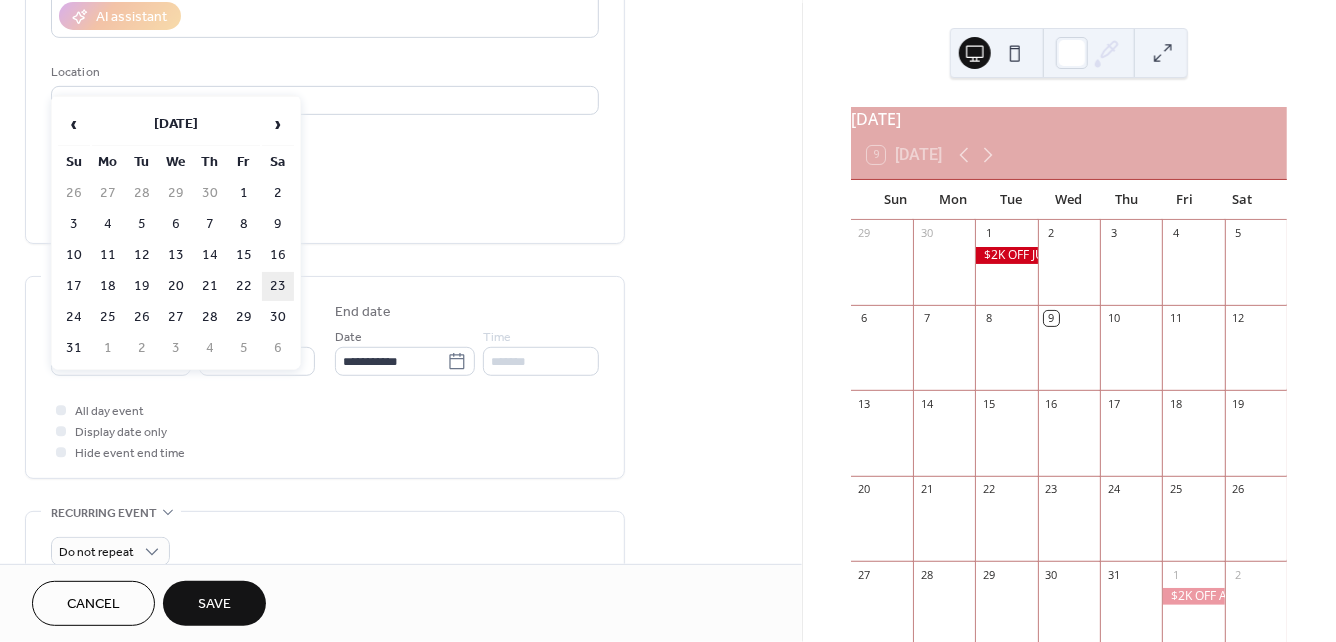 click on "23" at bounding box center [278, 286] 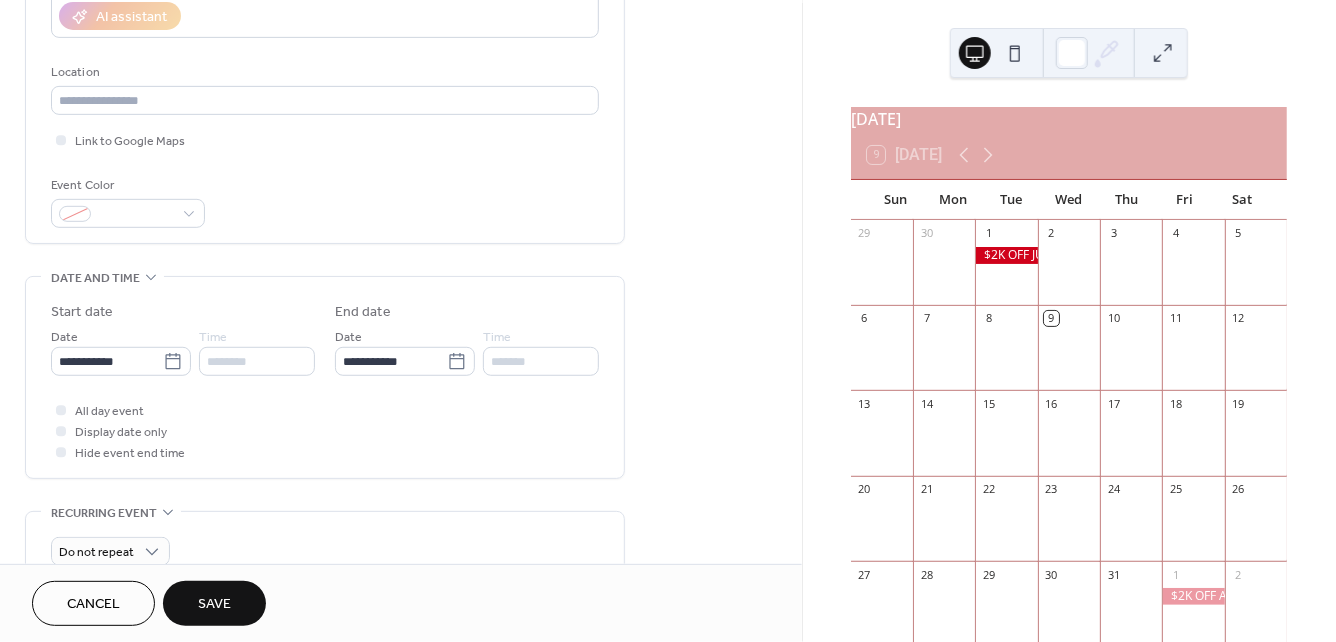 click on "Save" at bounding box center [214, 605] 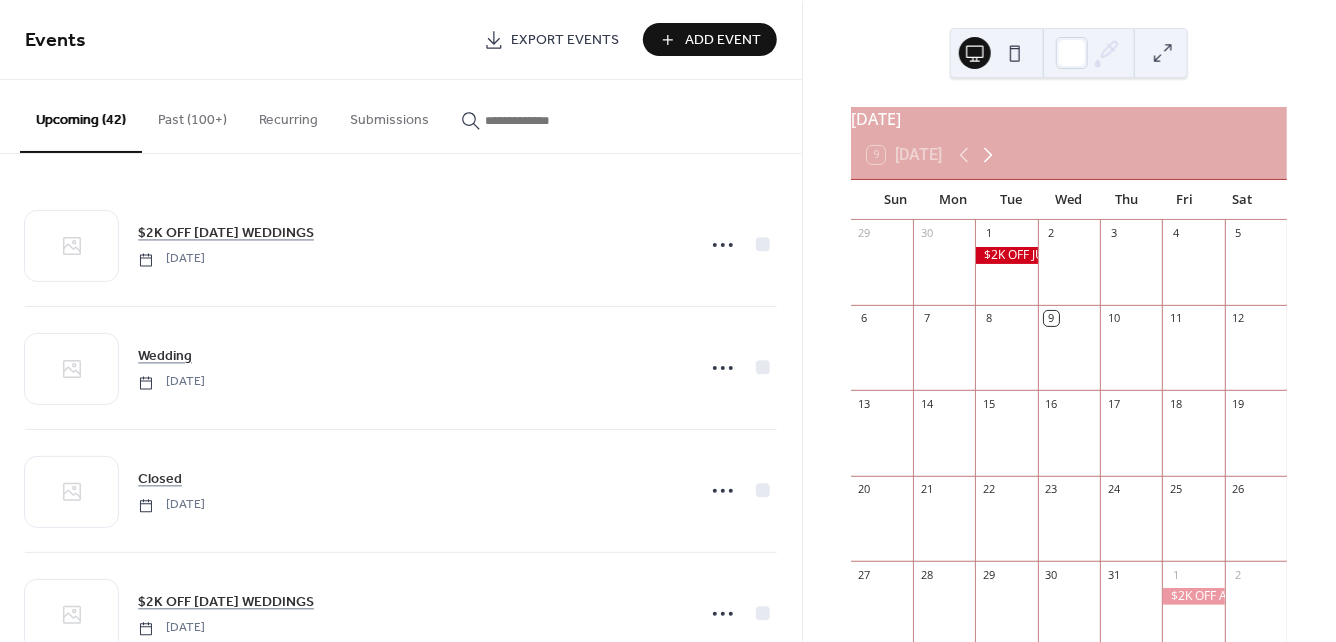 click 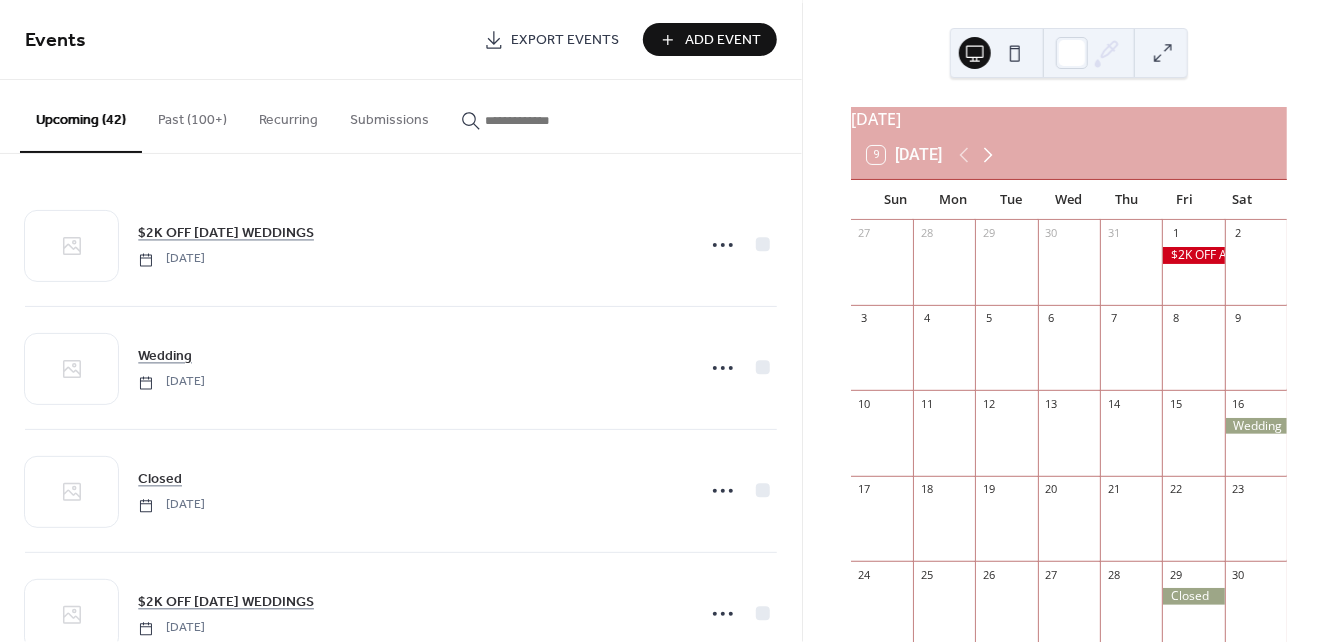 click 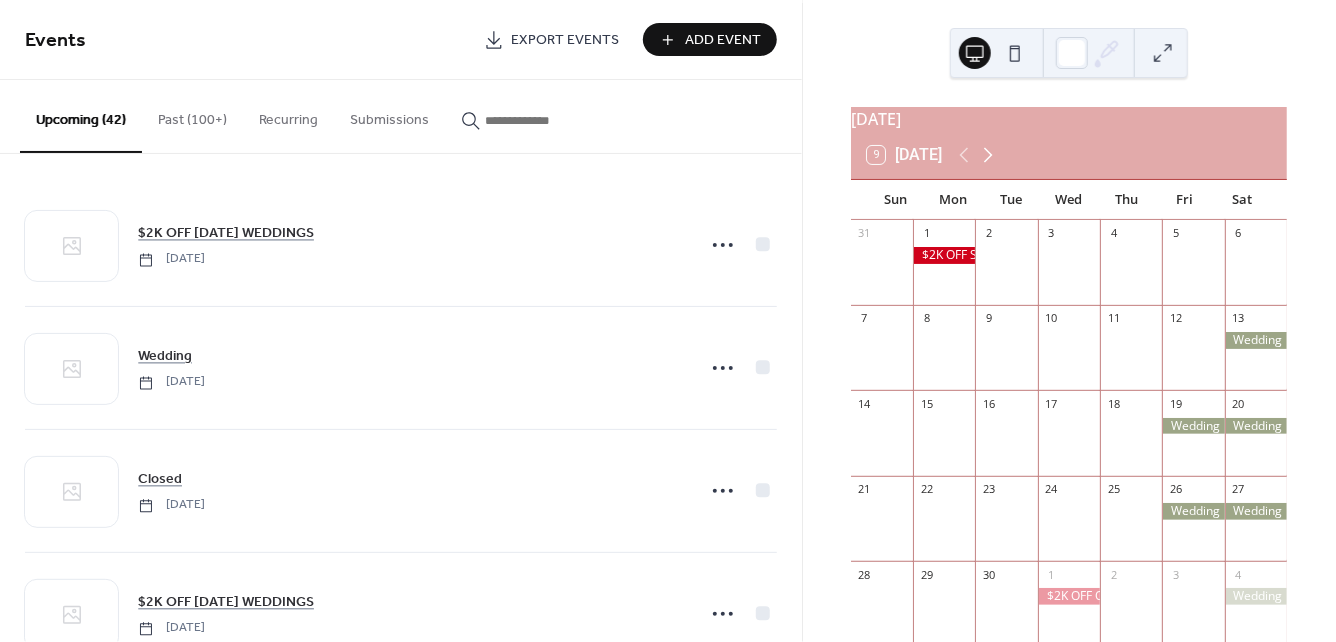click 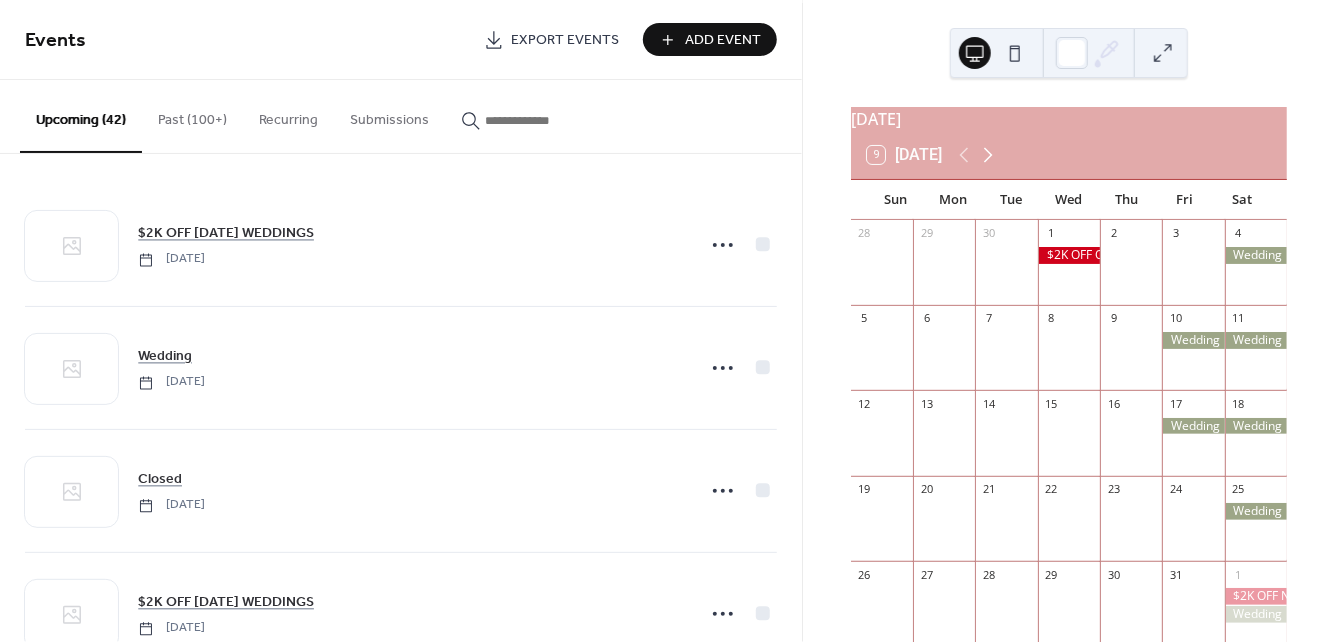 click 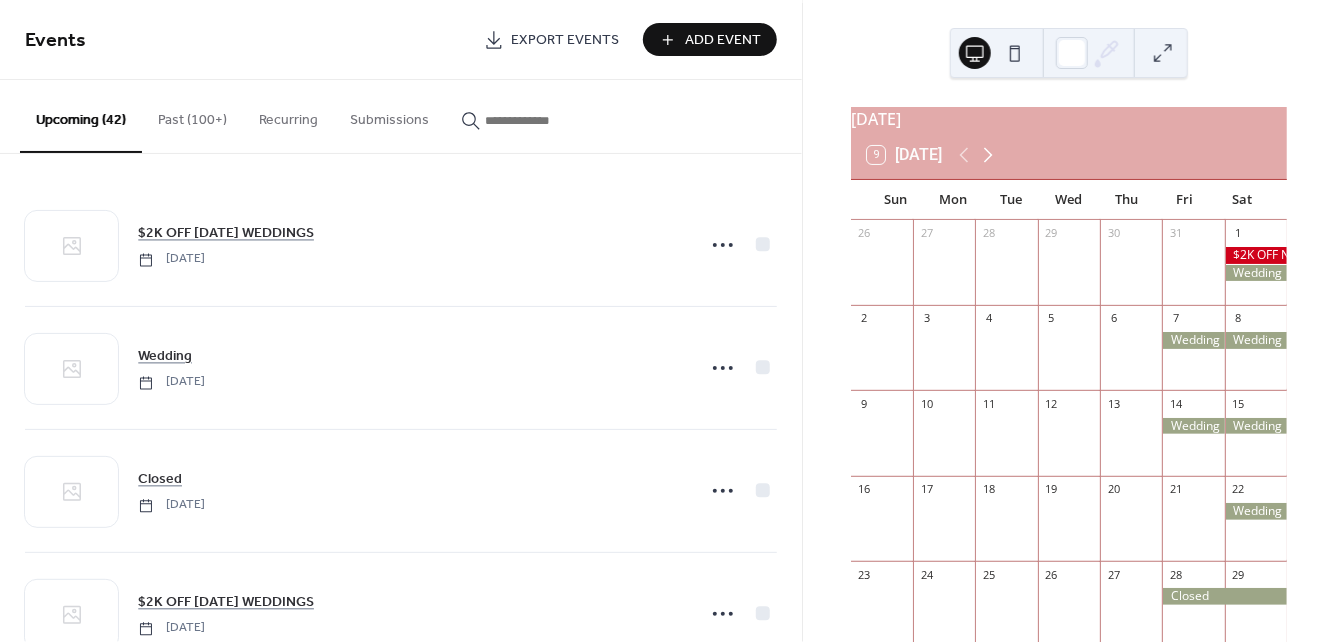 click 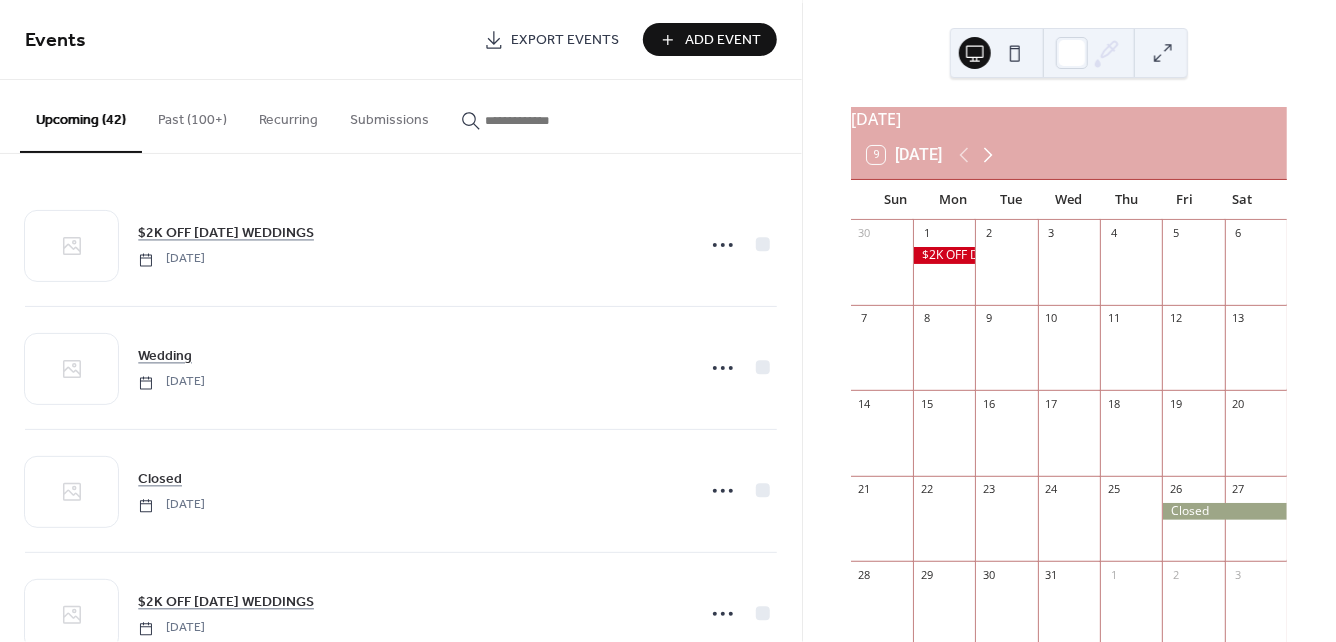 click 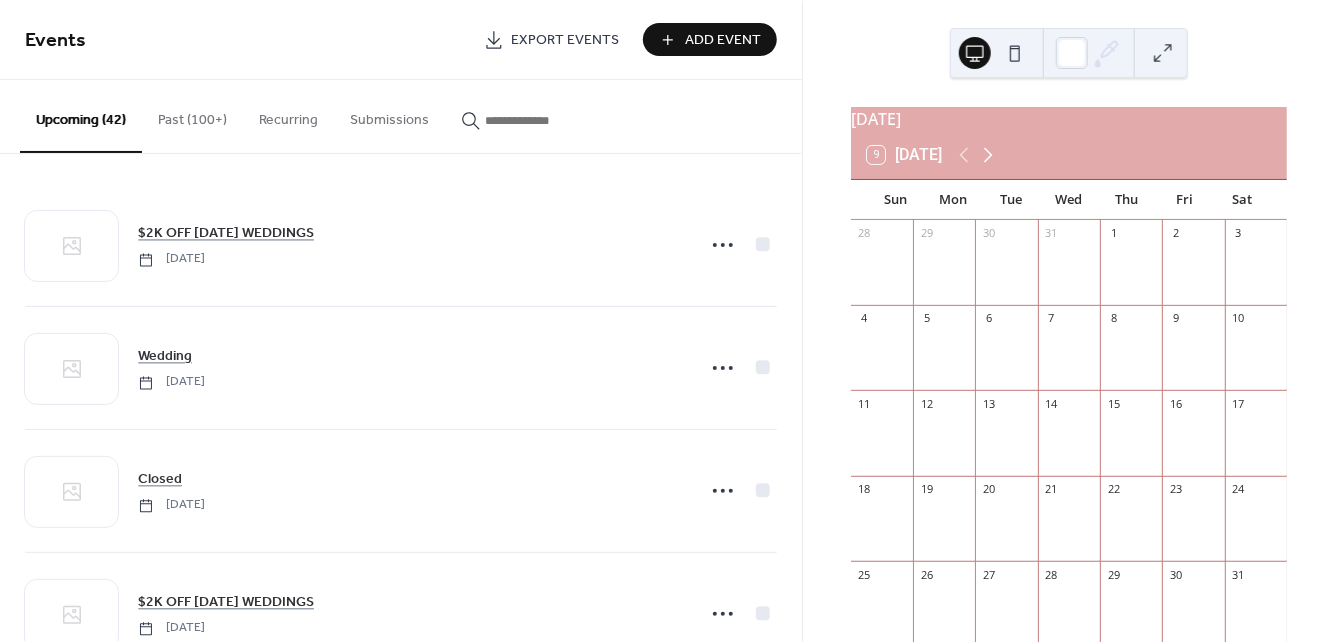 click 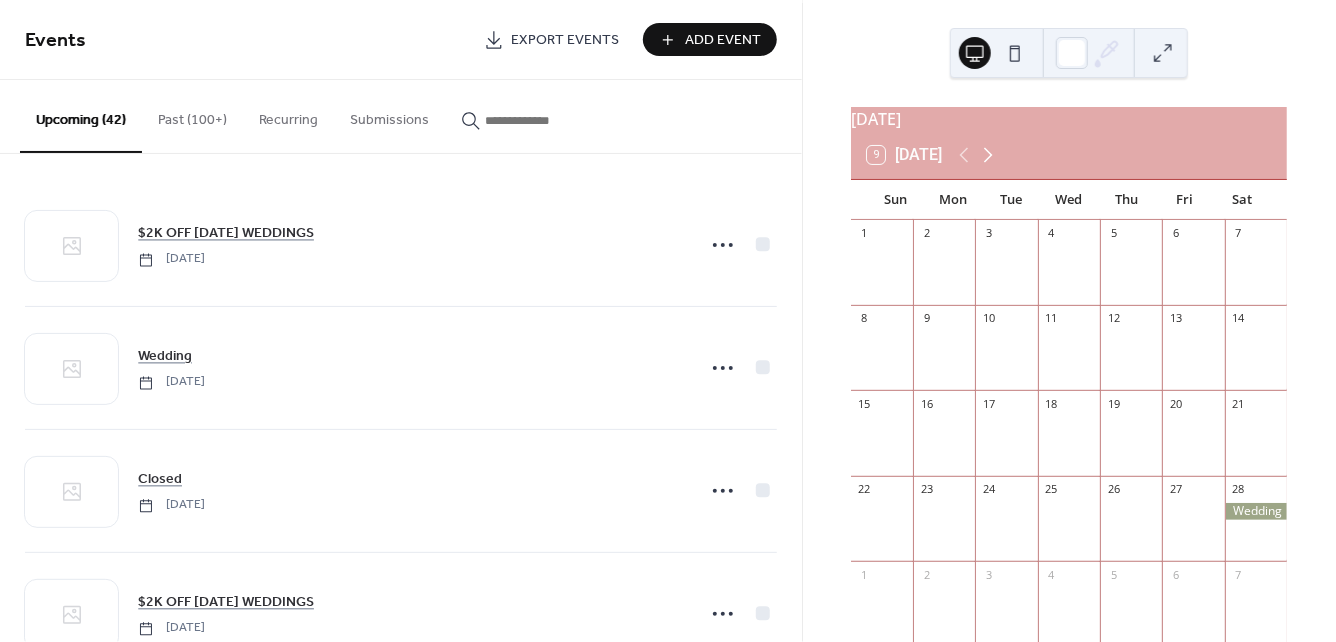 click 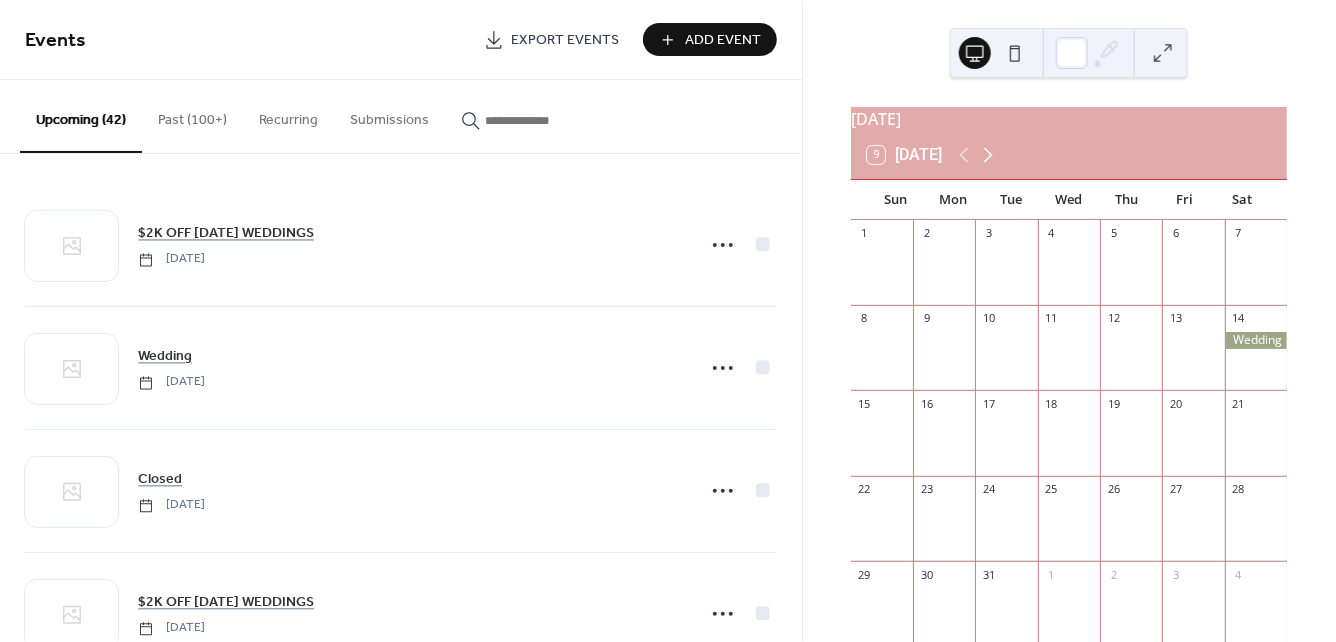 click 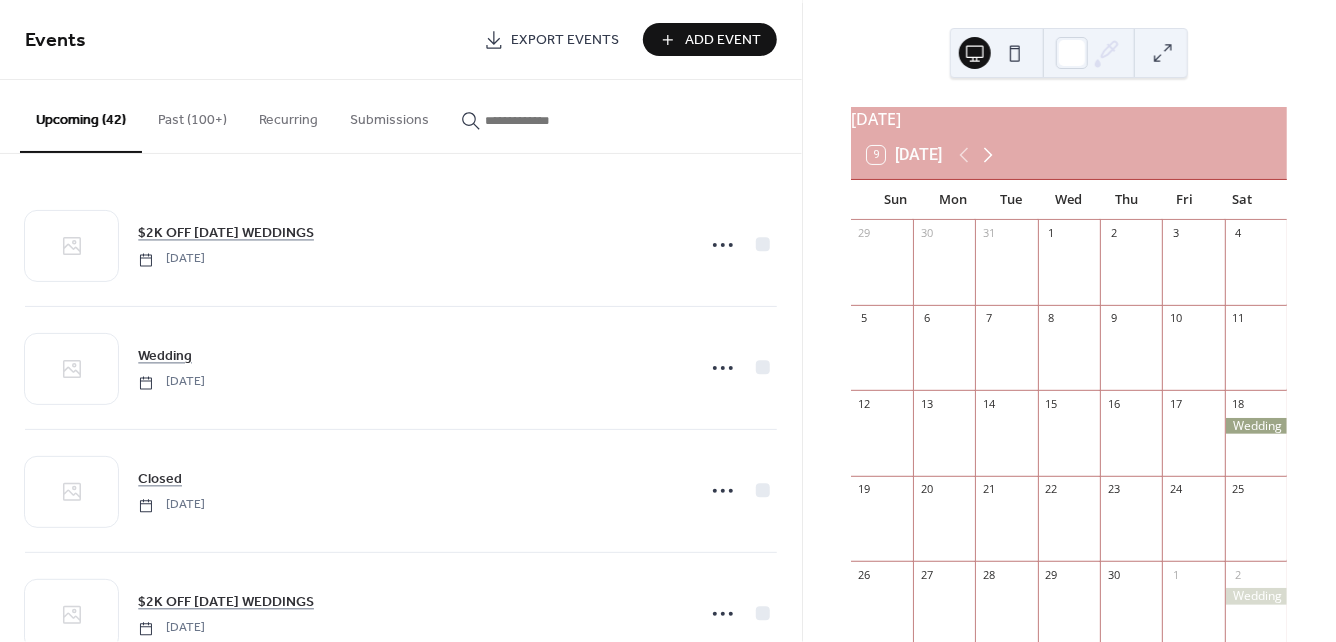 click 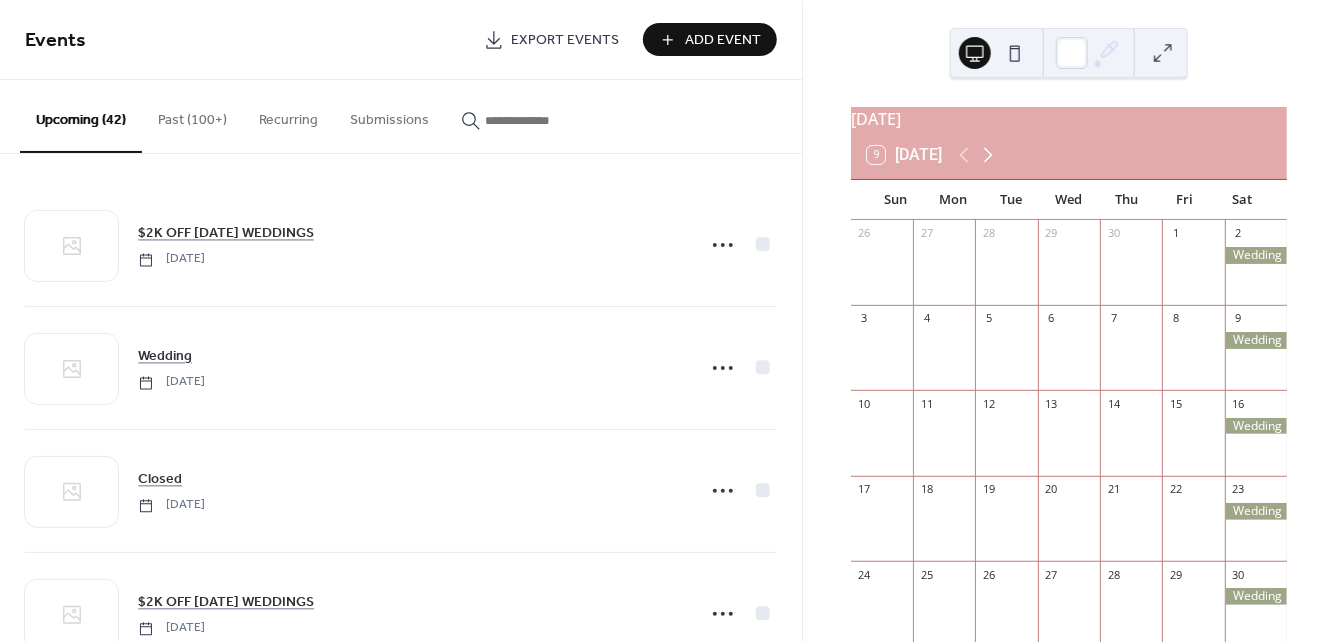click 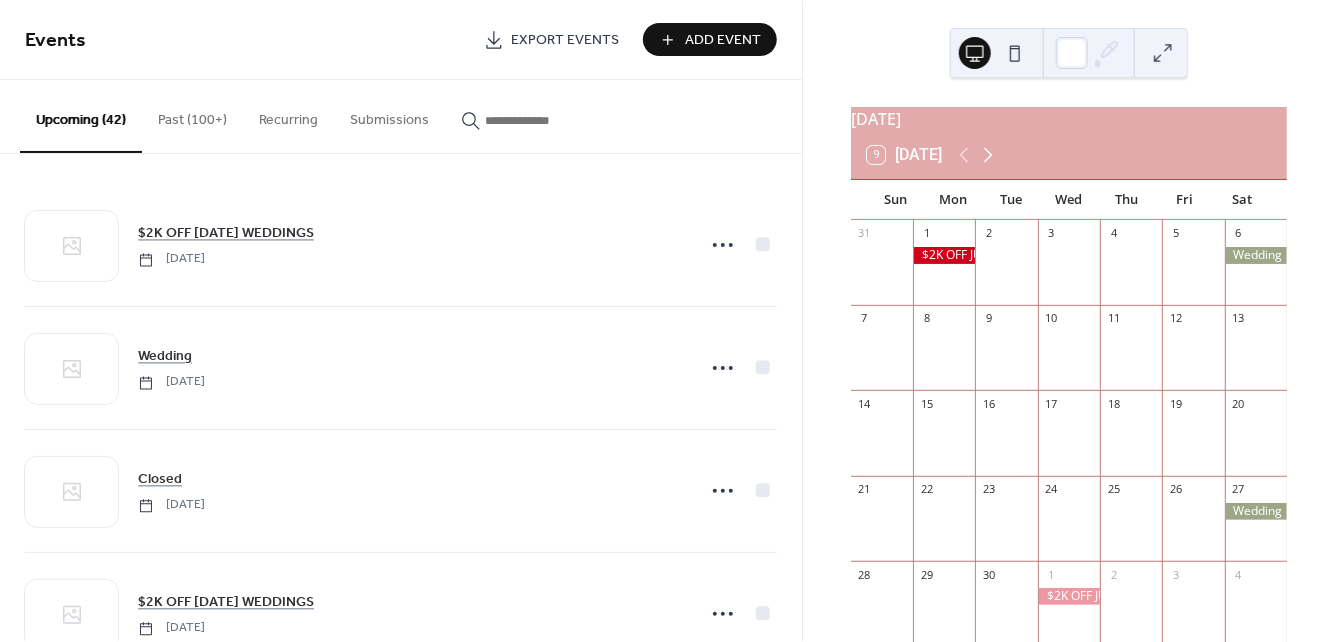 click 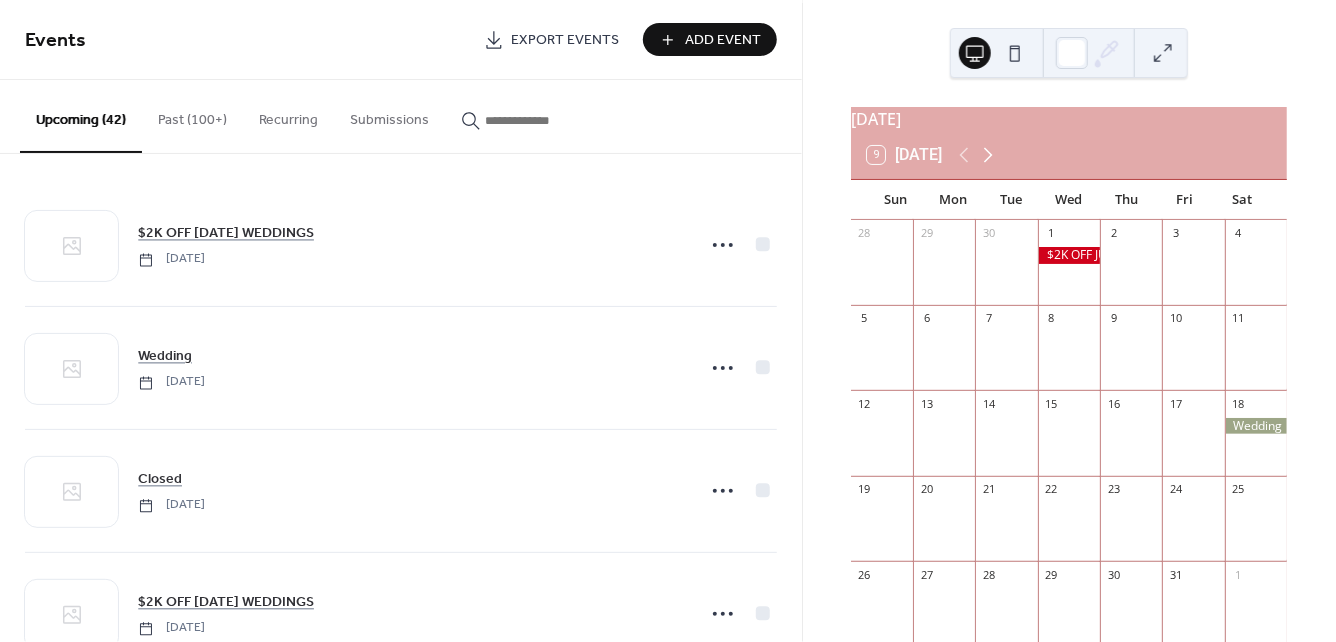 click 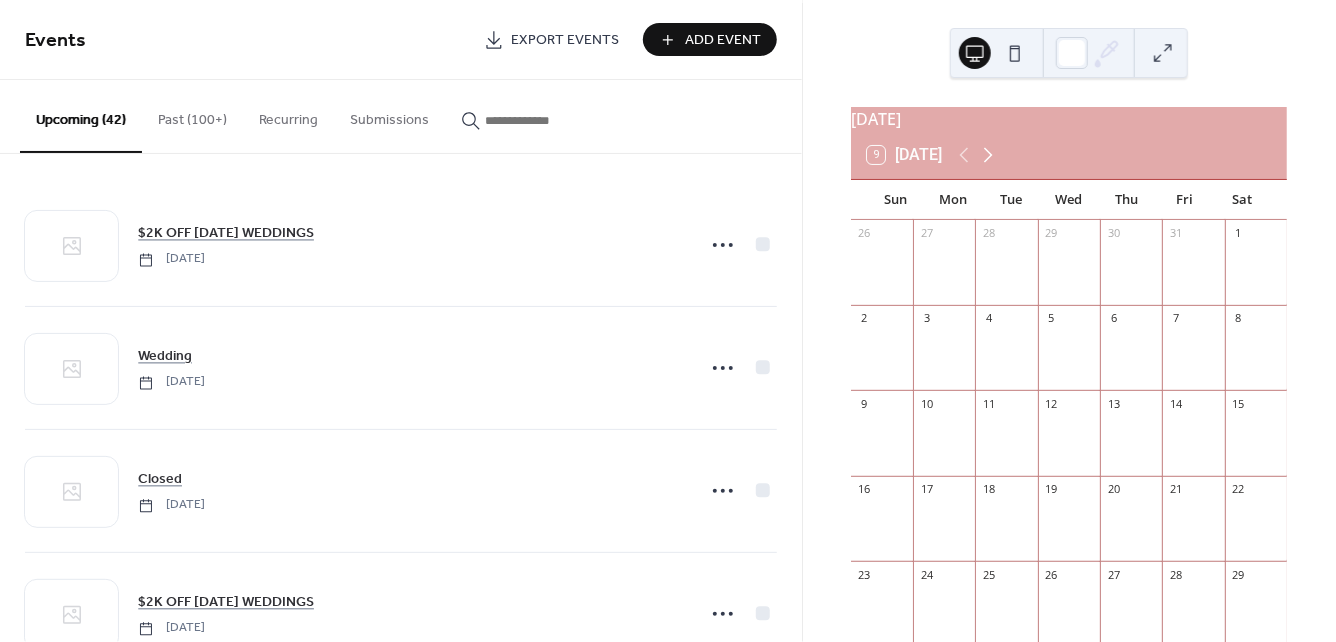 click 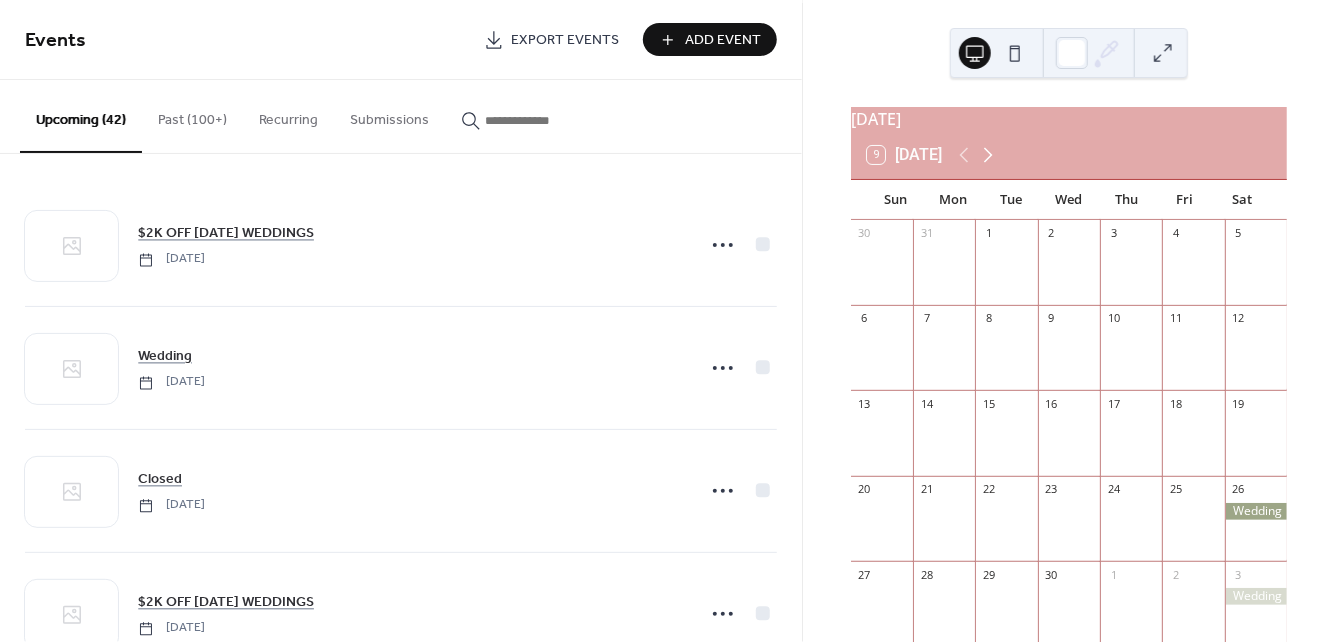 click 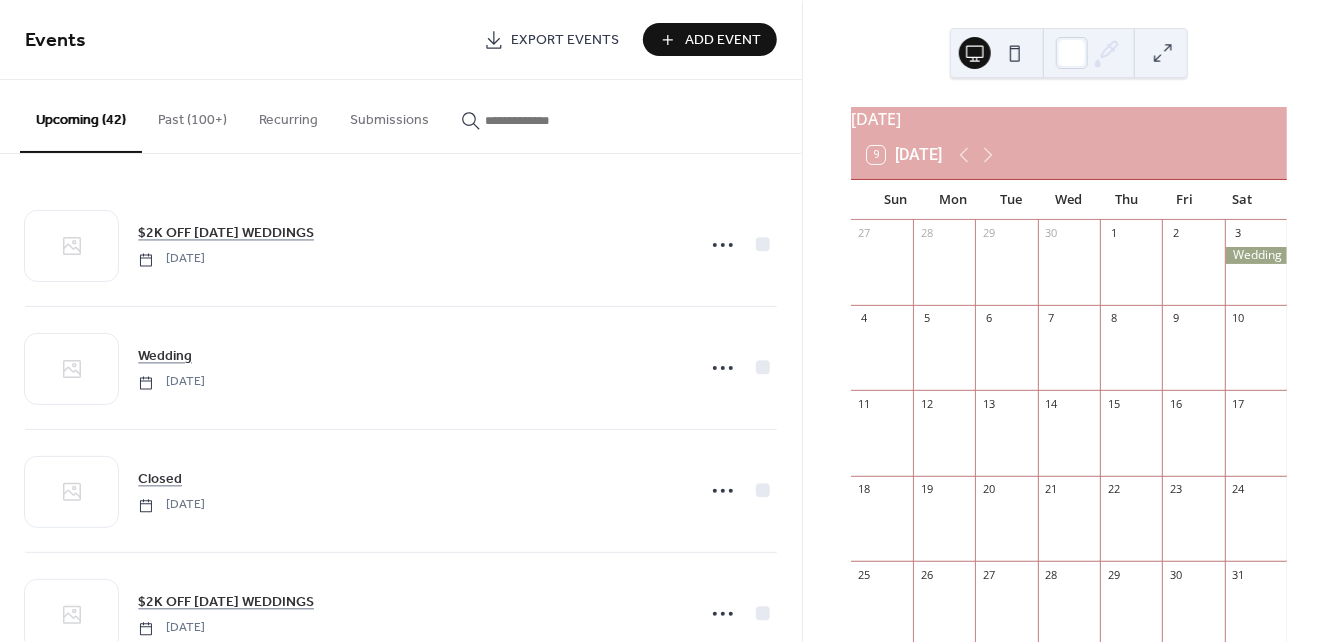 click at bounding box center (1256, 255) 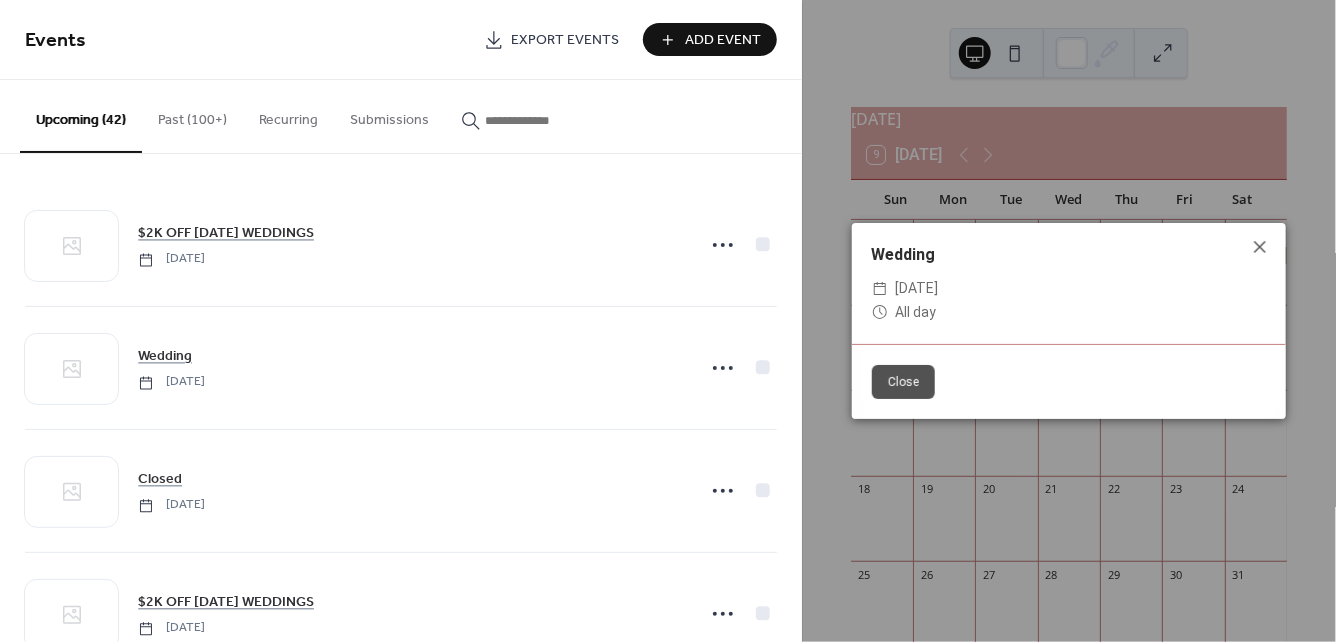 click on "Close" at bounding box center (903, 382) 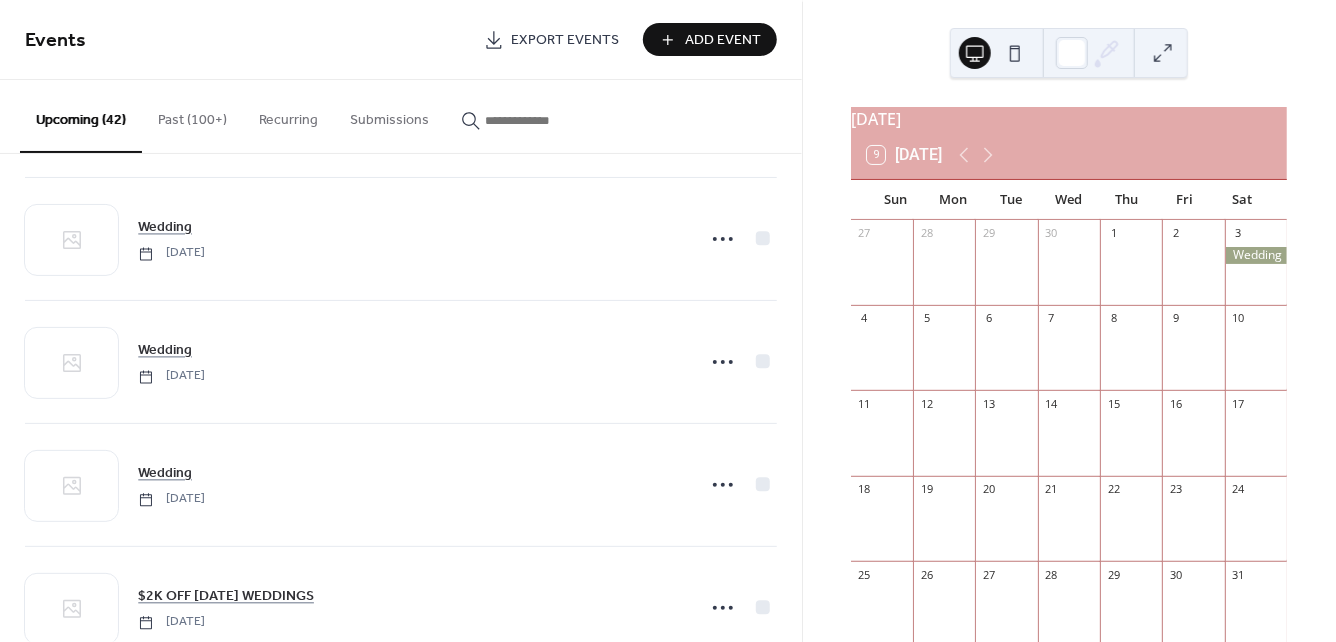 scroll, scrollTop: 4729, scrollLeft: 0, axis: vertical 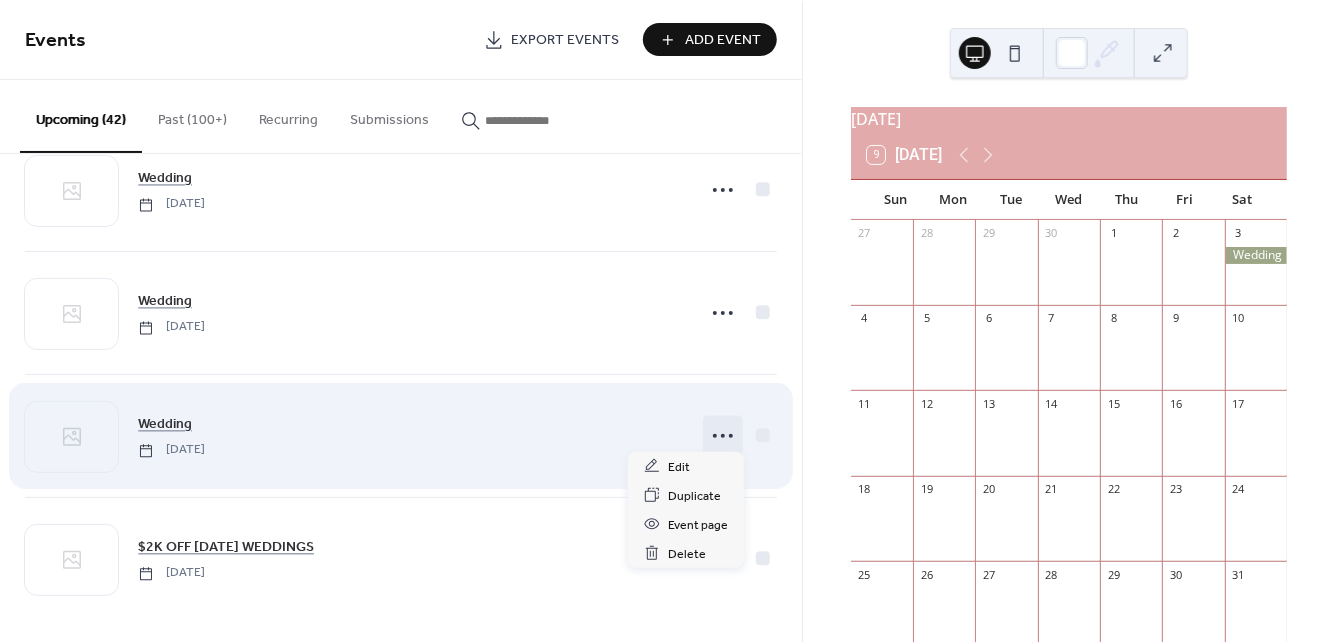 click 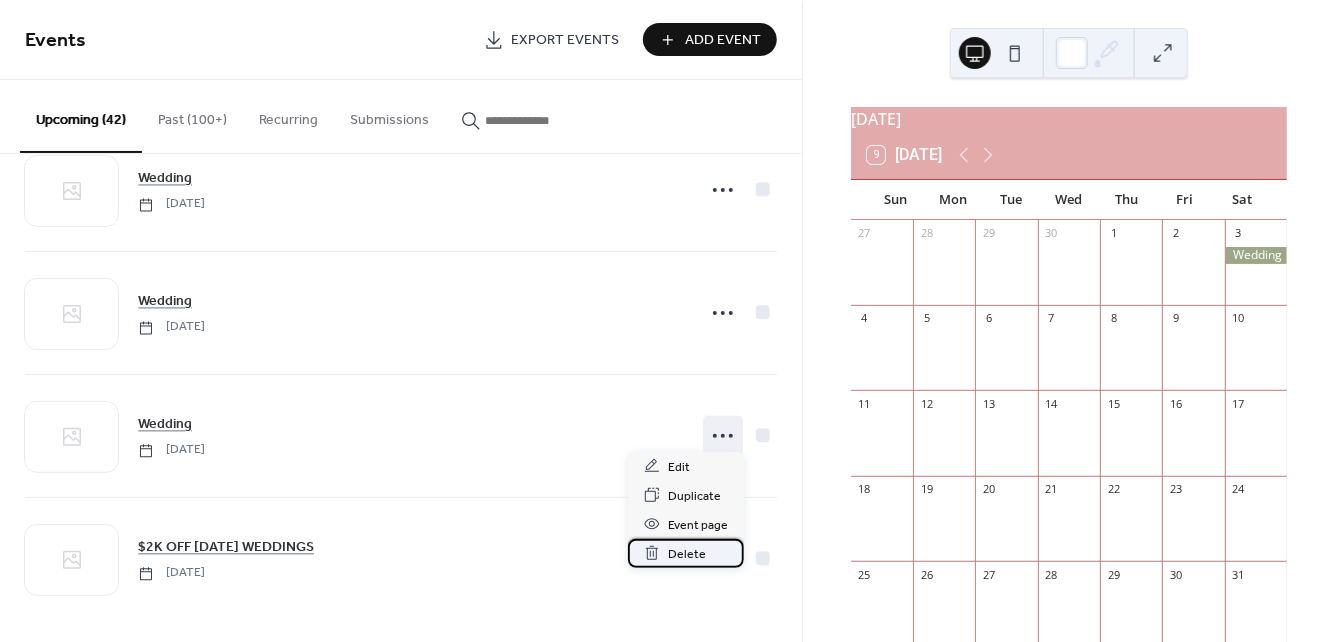 click on "Delete" at bounding box center [687, 554] 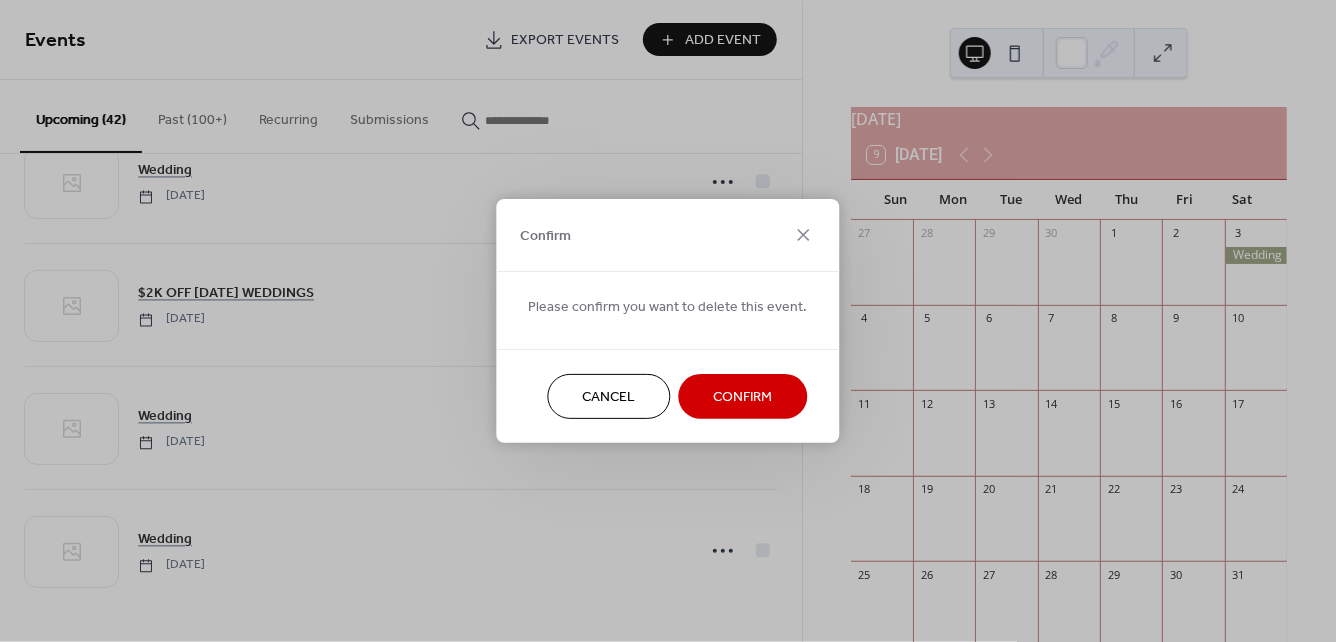 scroll, scrollTop: 3256, scrollLeft: 0, axis: vertical 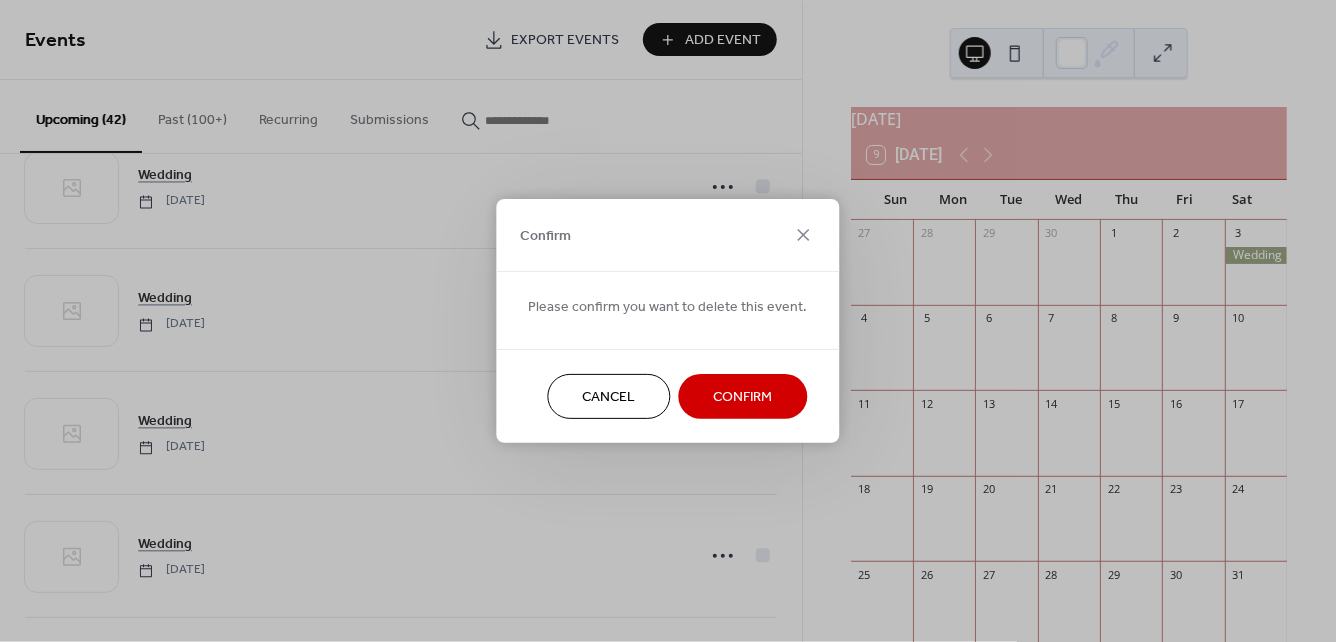 click on "Confirm" at bounding box center [743, 398] 